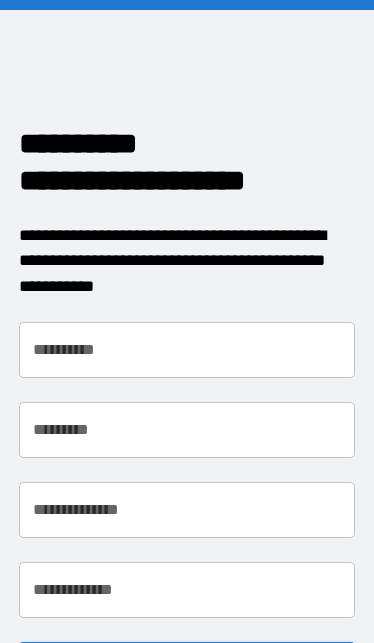 scroll, scrollTop: 0, scrollLeft: 0, axis: both 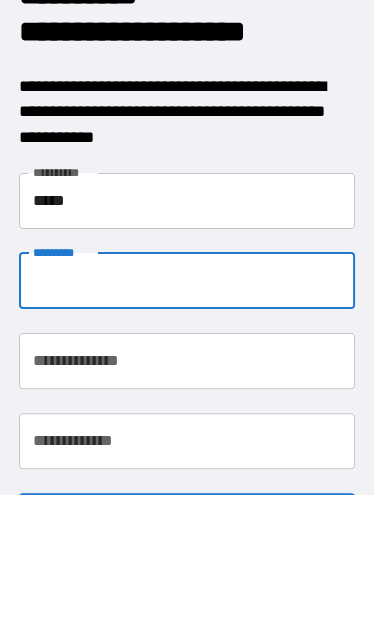 click on "*****" at bounding box center [187, 350] 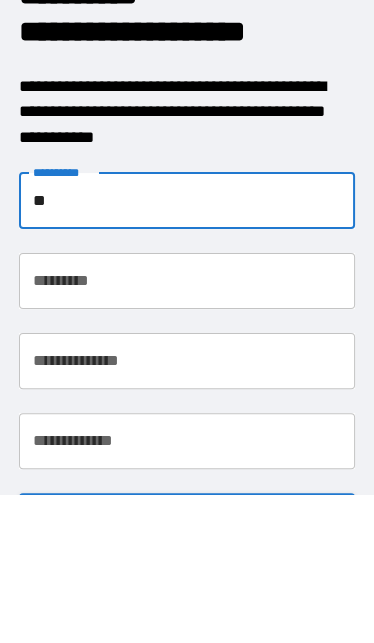 type on "*" 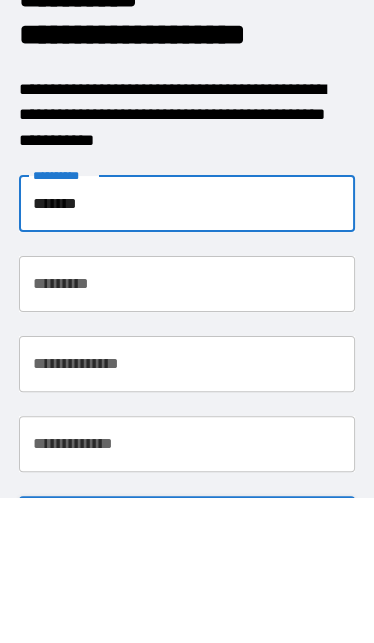 type on "*******" 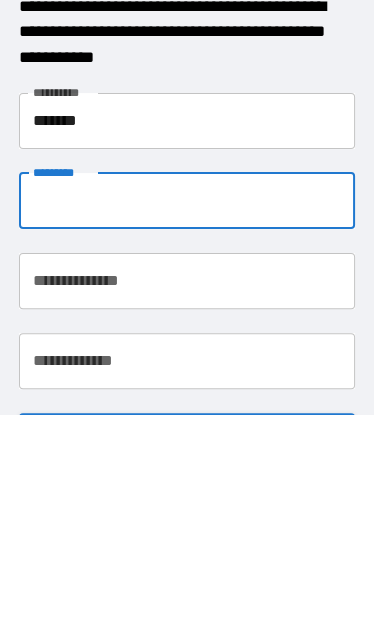 type on "******" 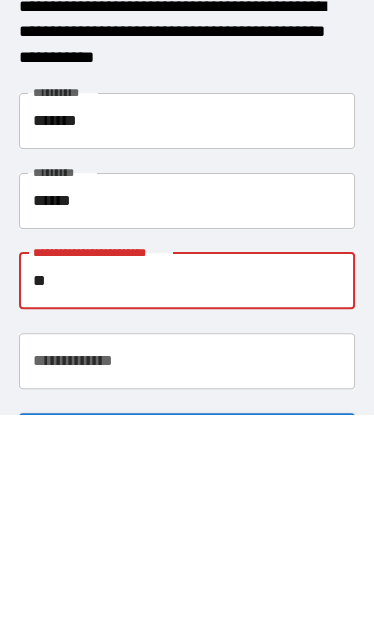 type on "*" 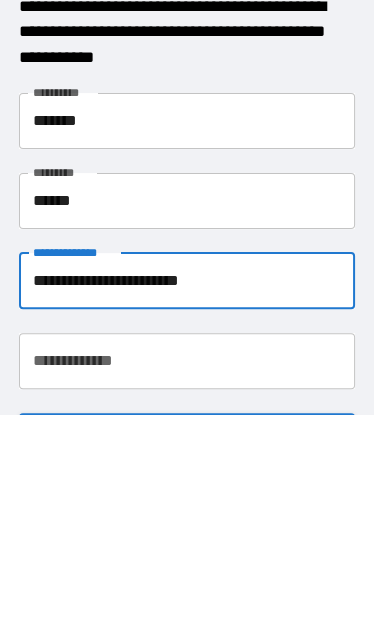 type on "**********" 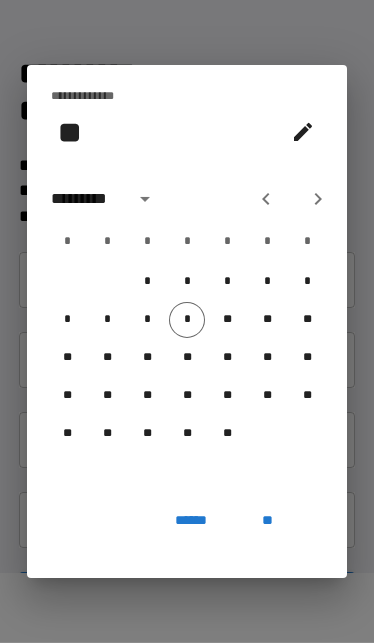 click on "*********" at bounding box center (86, 199) 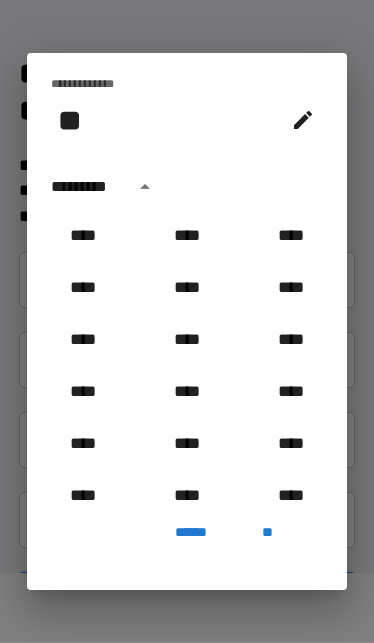 scroll, scrollTop: 71, scrollLeft: 0, axis: vertical 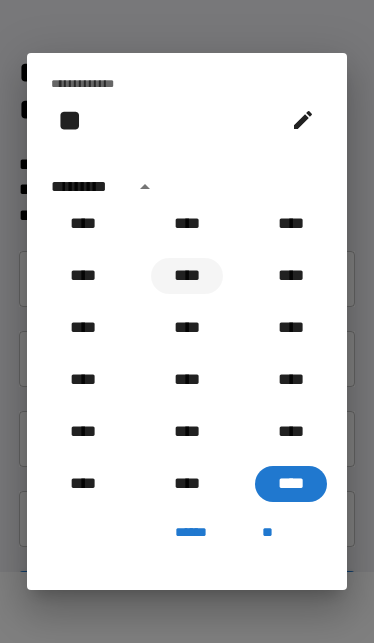 click on "****" at bounding box center [187, 276] 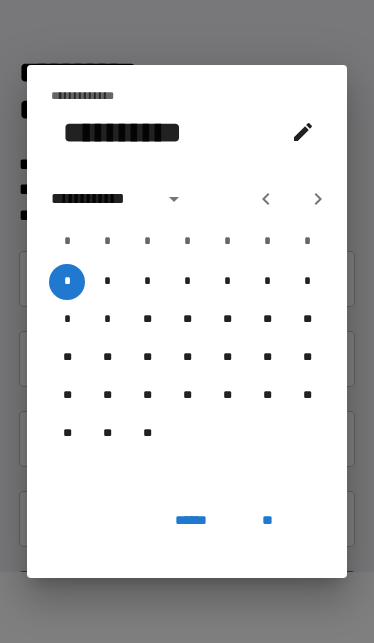 click on "**********" at bounding box center (121, 199) 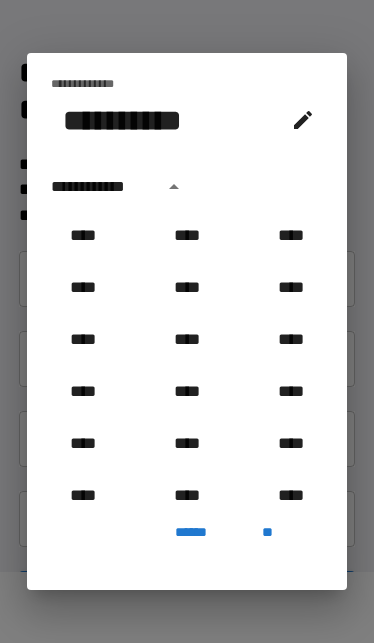 scroll, scrollTop: 1798, scrollLeft: 0, axis: vertical 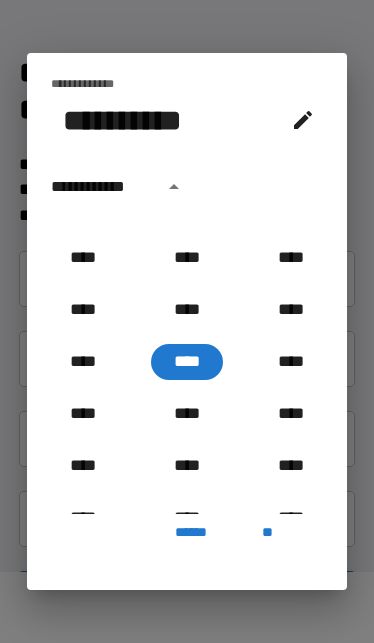 click on "**********" at bounding box center [101, 187] 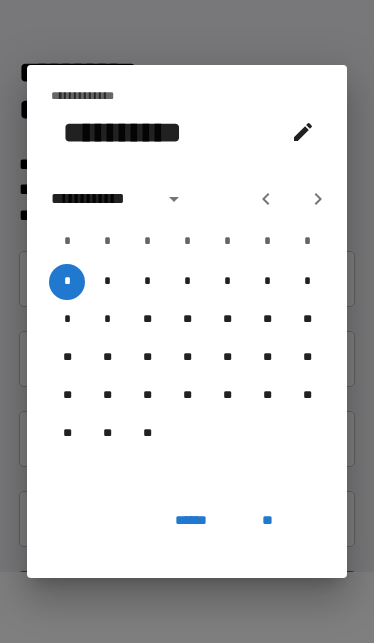 click on "**********" at bounding box center [101, 199] 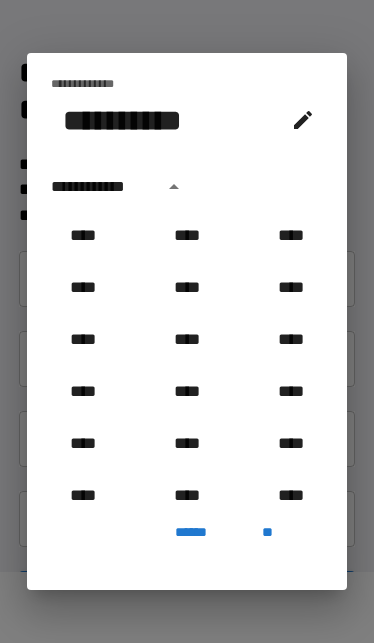scroll, scrollTop: 1798, scrollLeft: 0, axis: vertical 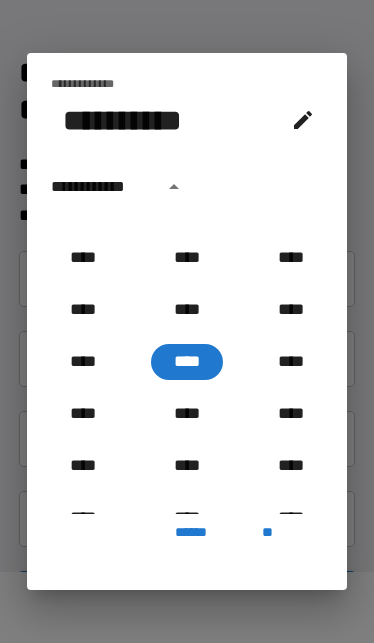 click 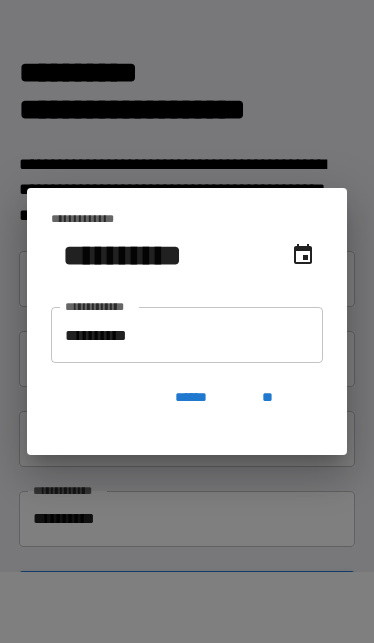 click 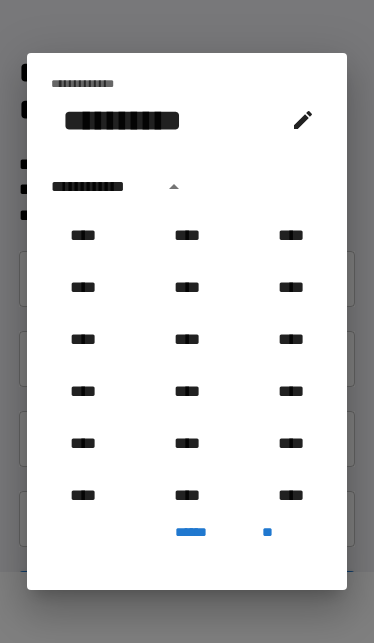 click on "**********" at bounding box center [121, 120] 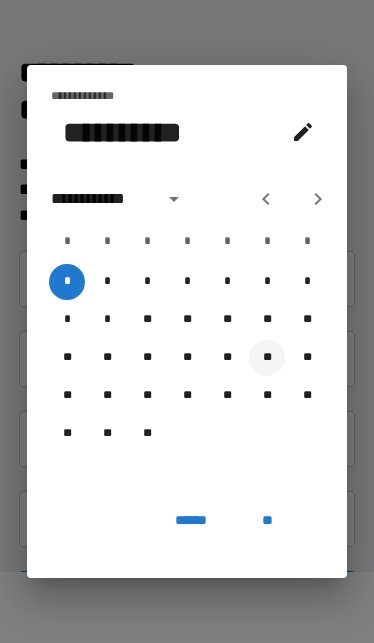click on "**" at bounding box center (267, 358) 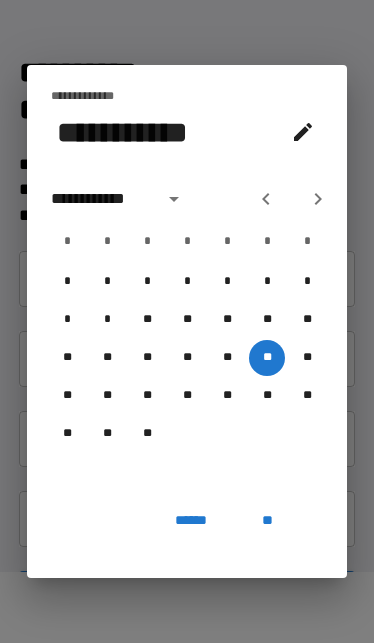 click at bounding box center [174, 199] 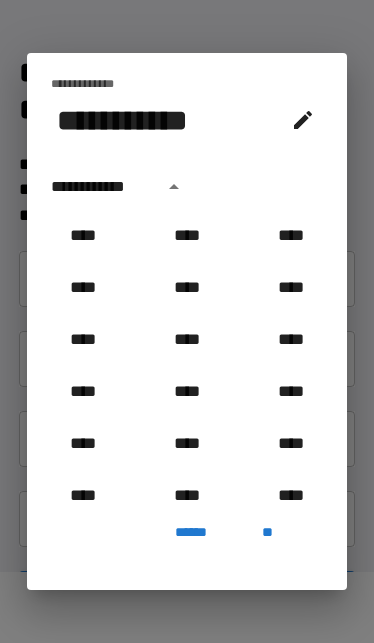 scroll, scrollTop: 1798, scrollLeft: 0, axis: vertical 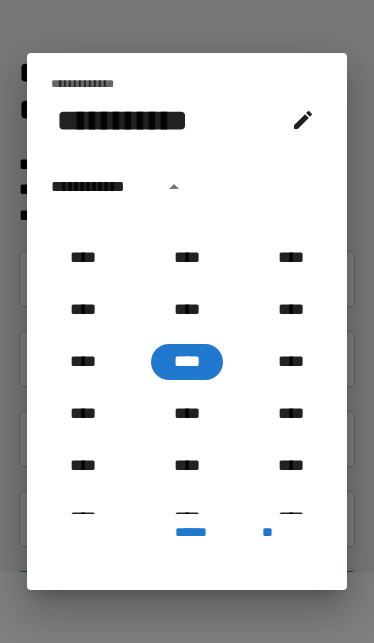 click 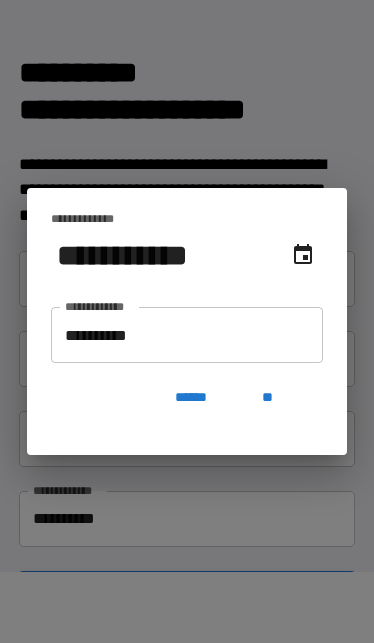 click on "**********" at bounding box center [187, 335] 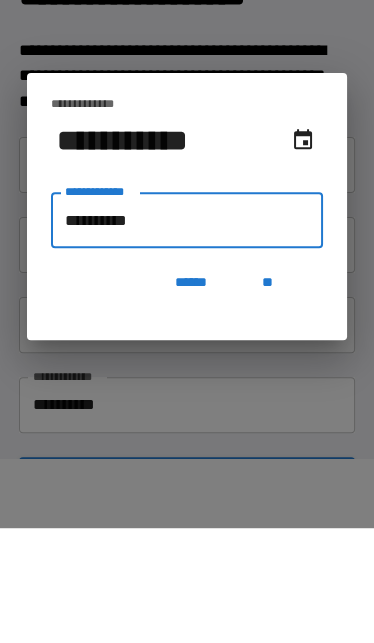 click on "**********" at bounding box center (187, 335) 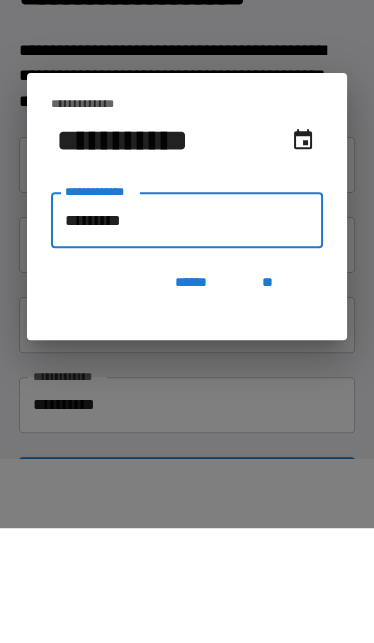 type on "**********" 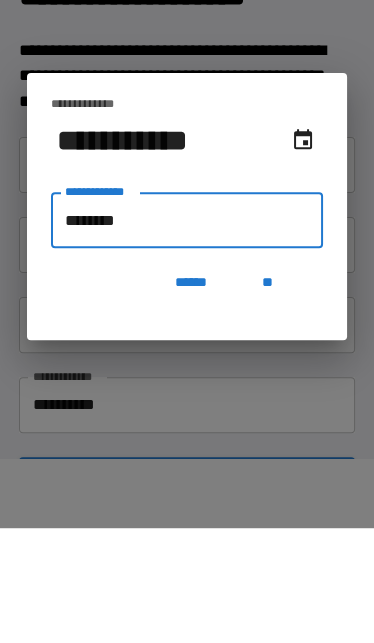 type on "**********" 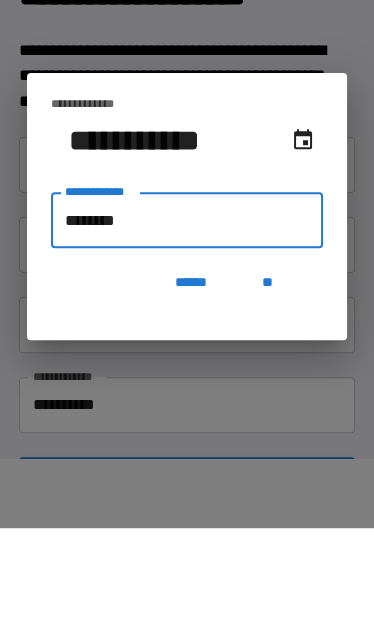 type on "*******" 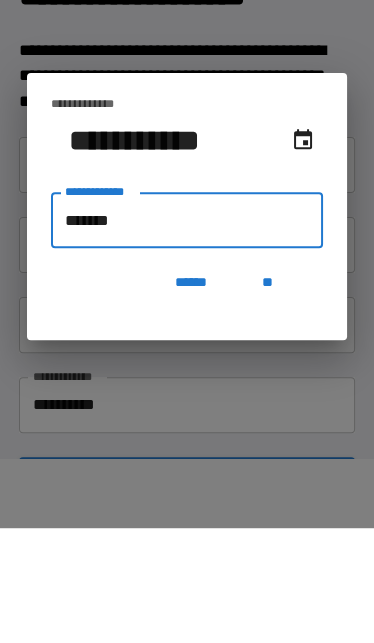 type on "**********" 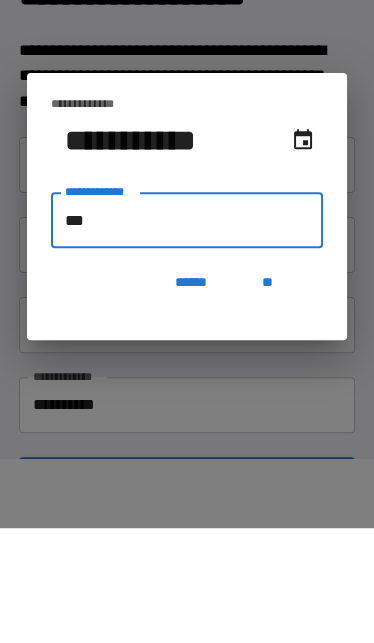 type on "*" 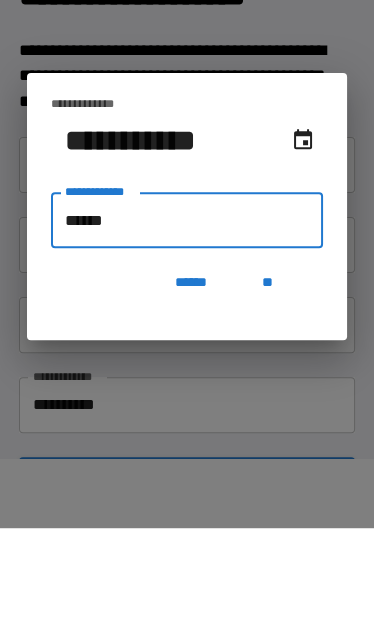 type on "*******" 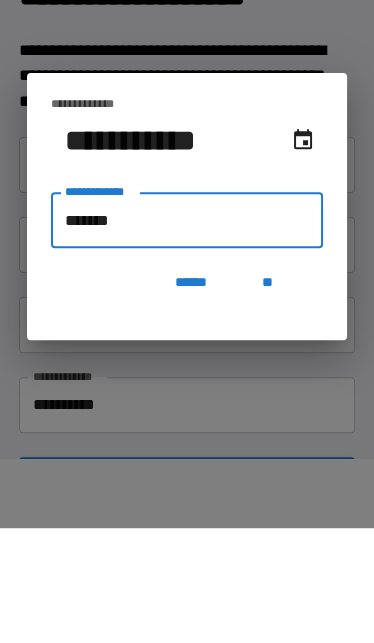 type on "**********" 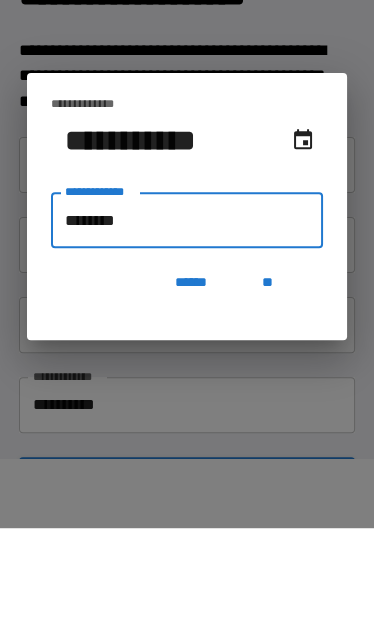 type on "**********" 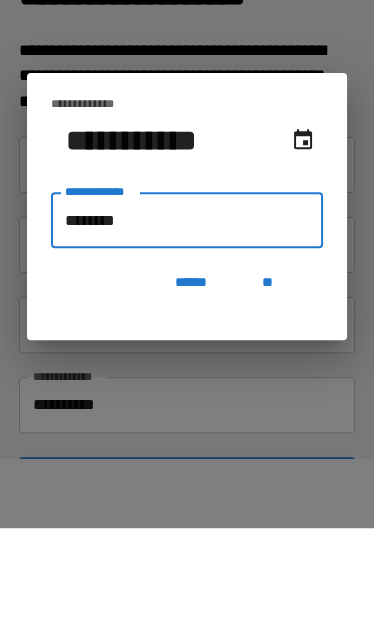 type on "*********" 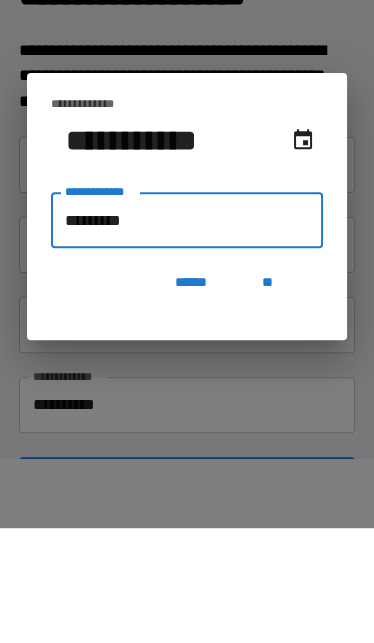 type on "**********" 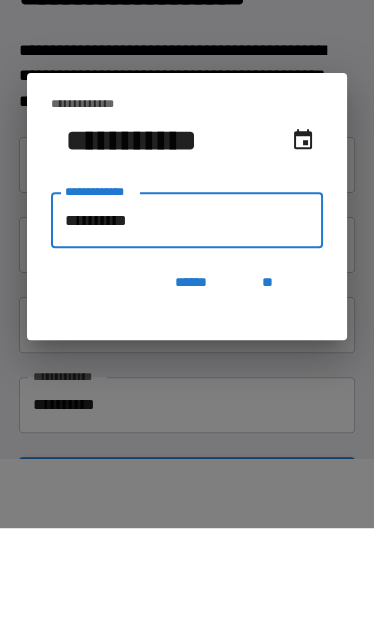 type on "**********" 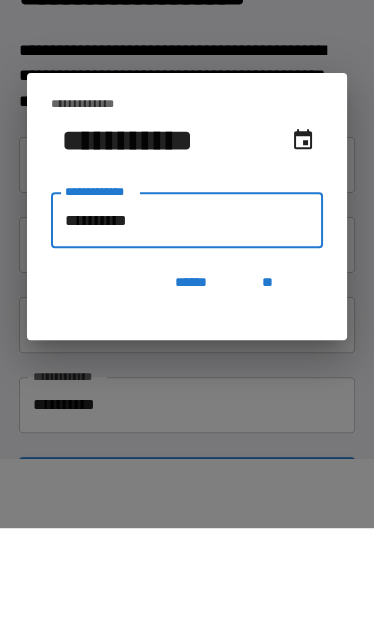 type on "**********" 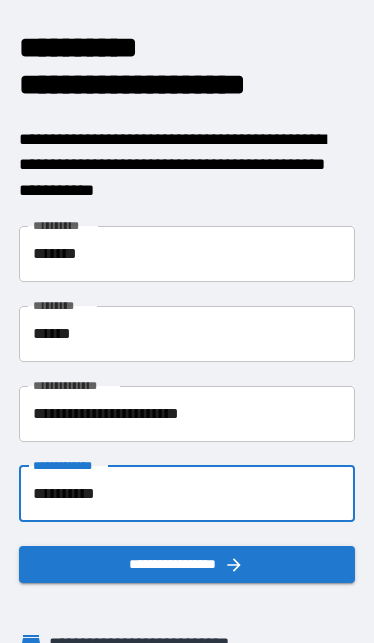 scroll, scrollTop: 27, scrollLeft: 0, axis: vertical 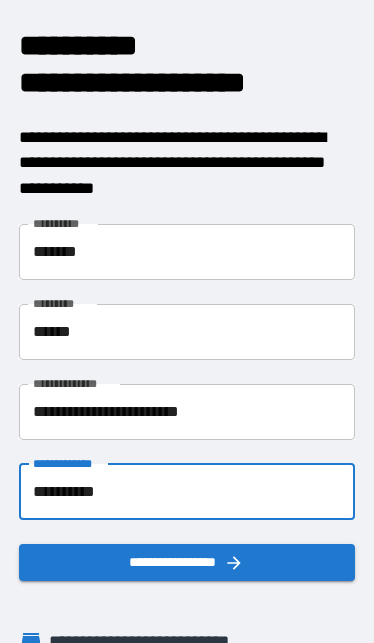 click on "**********" at bounding box center (187, 562) 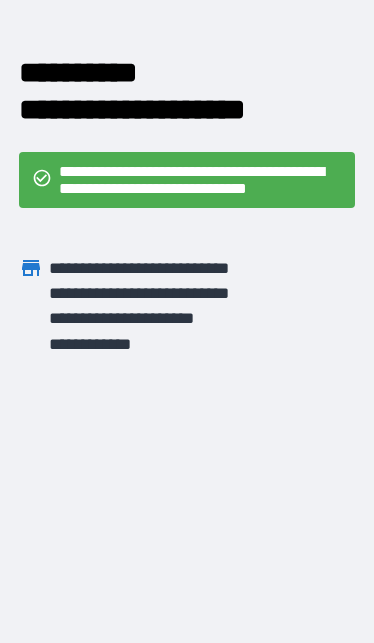 scroll, scrollTop: 0, scrollLeft: 0, axis: both 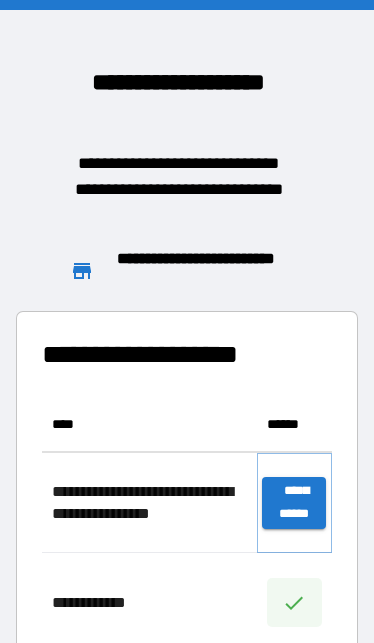 click on "**********" at bounding box center [294, 503] 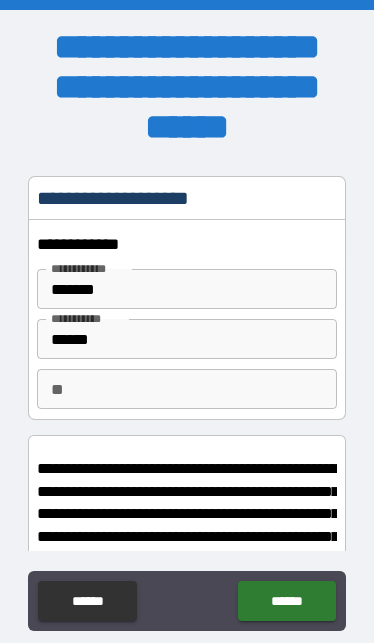 type on "*" 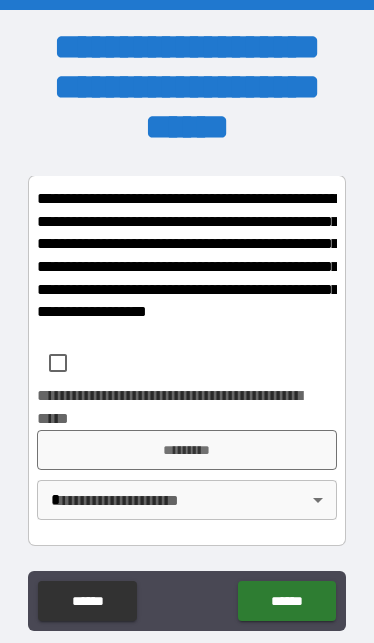 scroll, scrollTop: 2263, scrollLeft: 0, axis: vertical 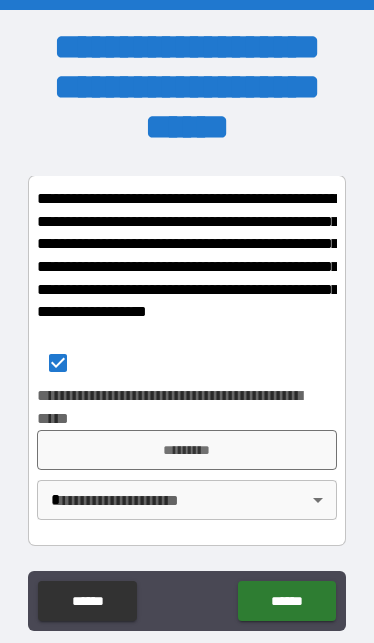 type on "*" 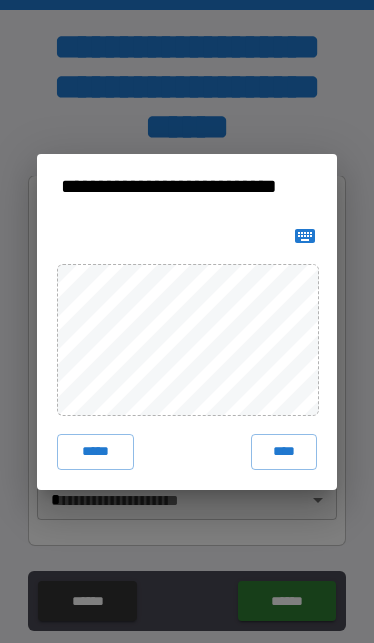 click on "****" at bounding box center [284, 452] 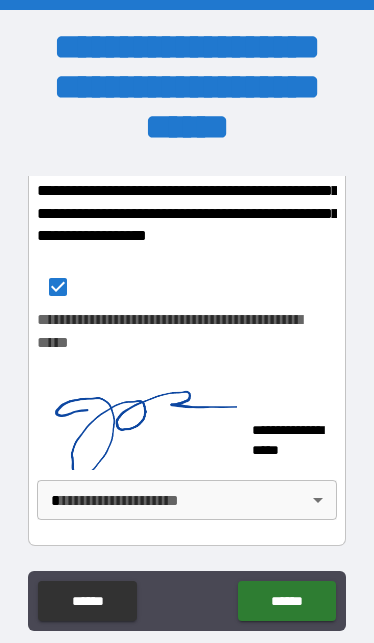 type on "*" 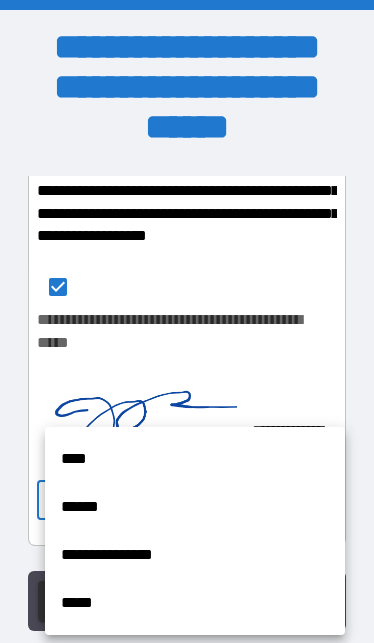 click on "**********" at bounding box center (195, 555) 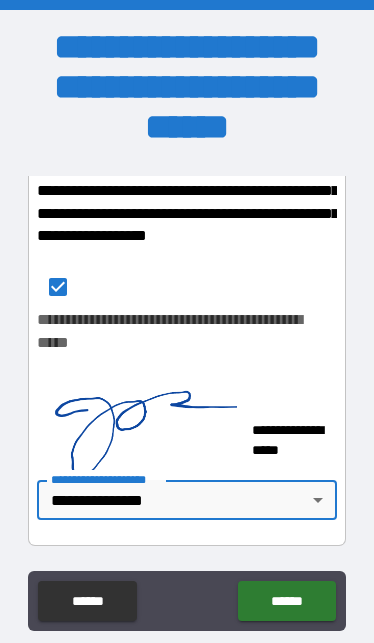 type on "*" 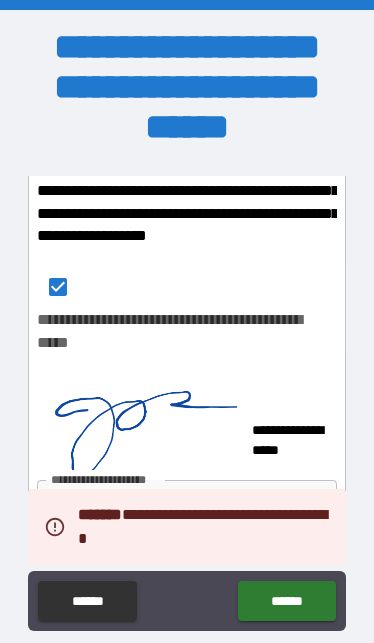 type on "*" 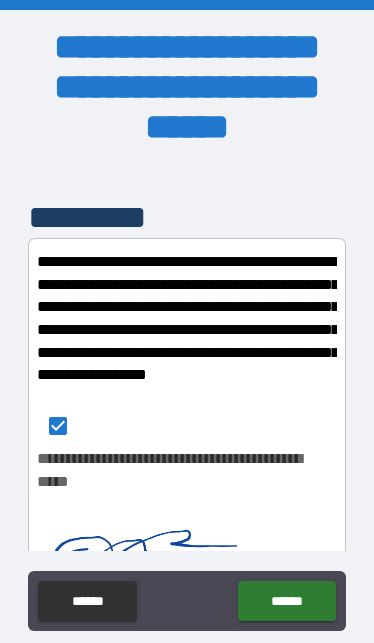 scroll, scrollTop: 1896, scrollLeft: 0, axis: vertical 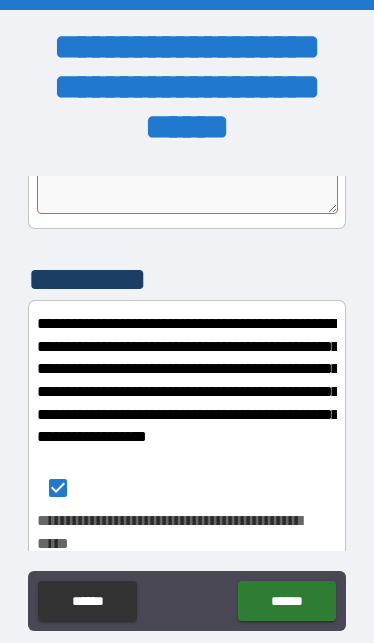 click at bounding box center (187, 47) 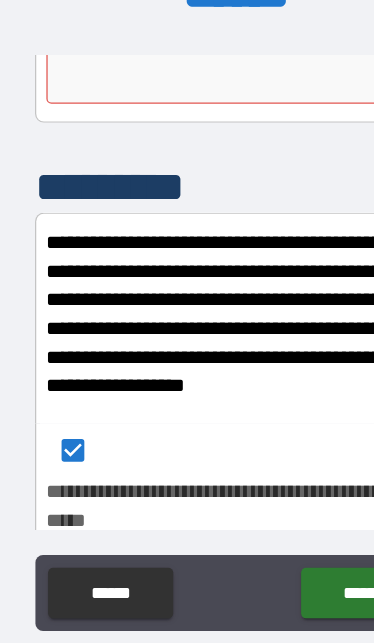 type on "*" 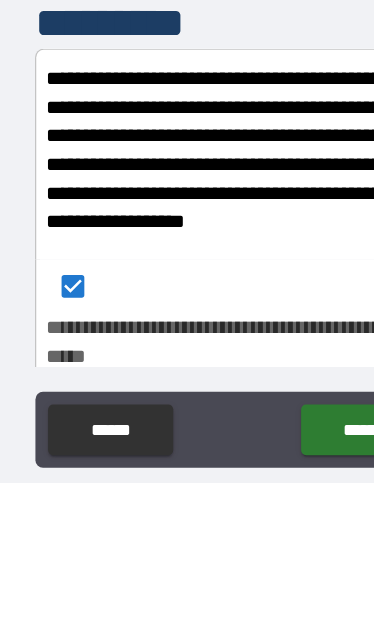 type on "*" 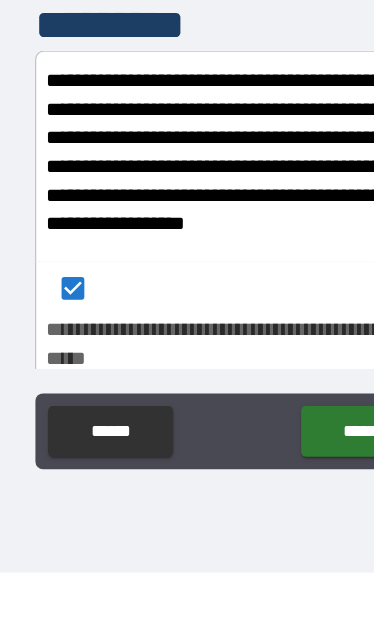 click on "******" at bounding box center [286, 531] 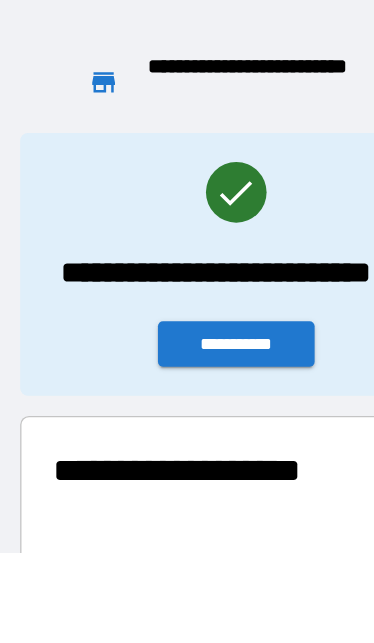 scroll, scrollTop: 1, scrollLeft: 1, axis: both 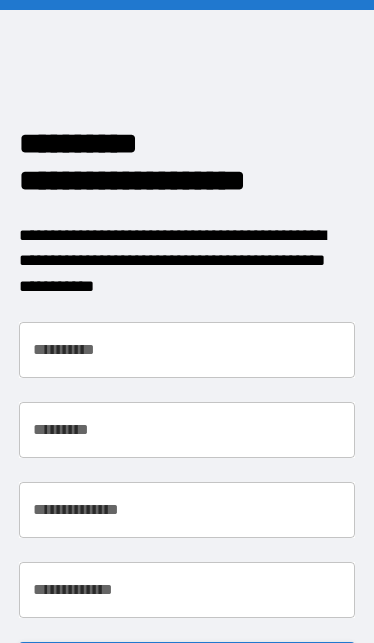 click on "**********" at bounding box center [187, 350] 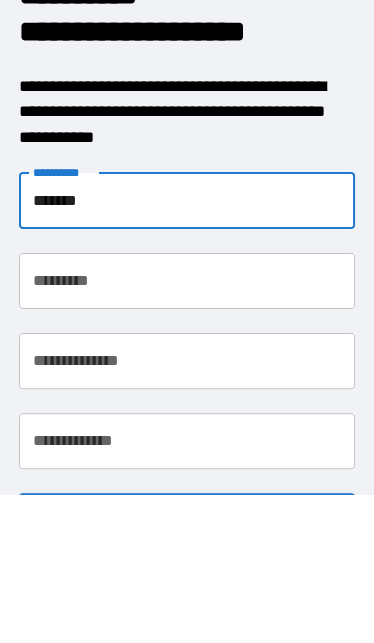 type on "*******" 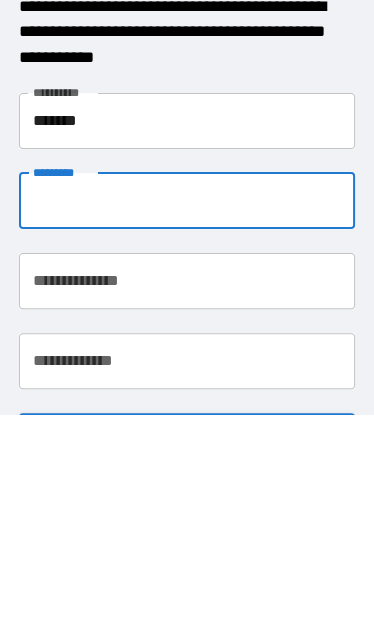 type on "******" 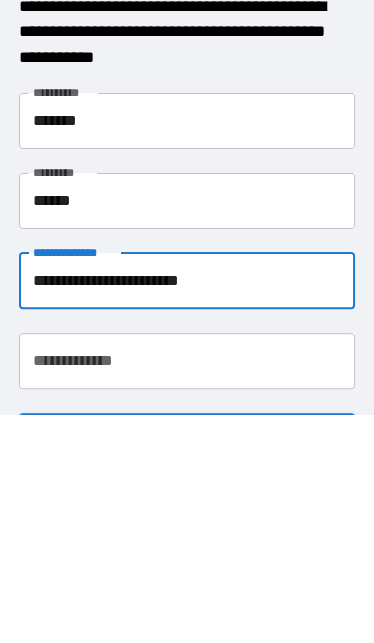 type on "**********" 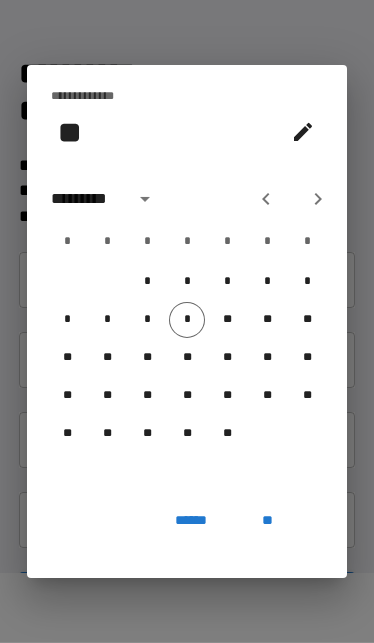 click on "**" at bounding box center [267, 520] 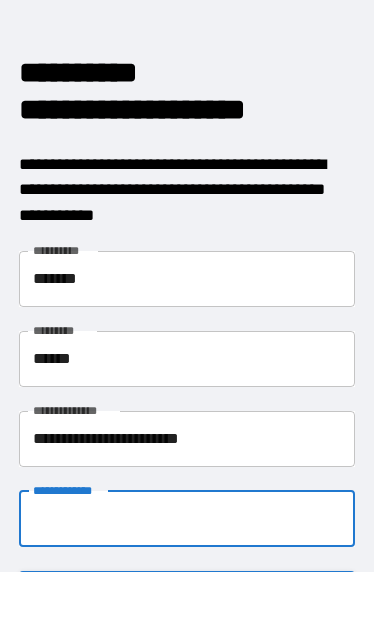 click on "**********" at bounding box center [187, 519] 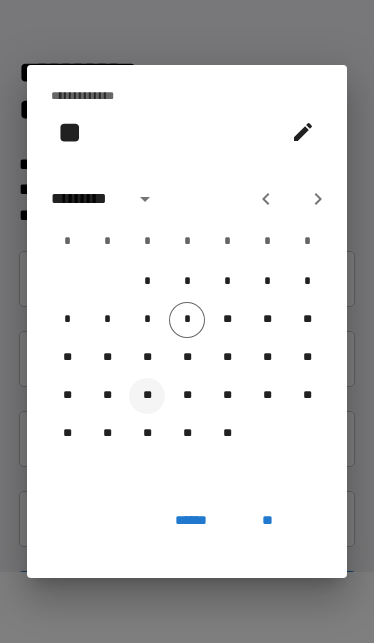 click on "**" at bounding box center [147, 396] 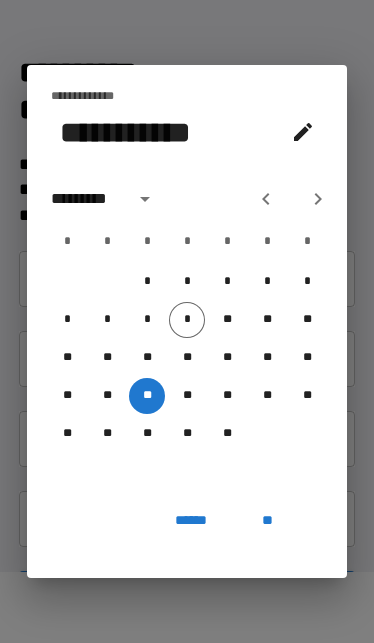 click at bounding box center (303, 132) 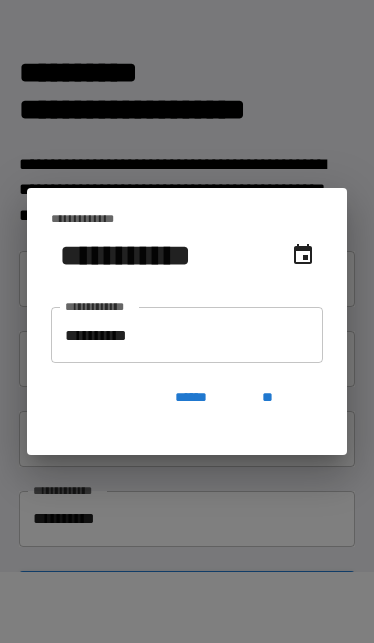 click on "**********" at bounding box center (187, 335) 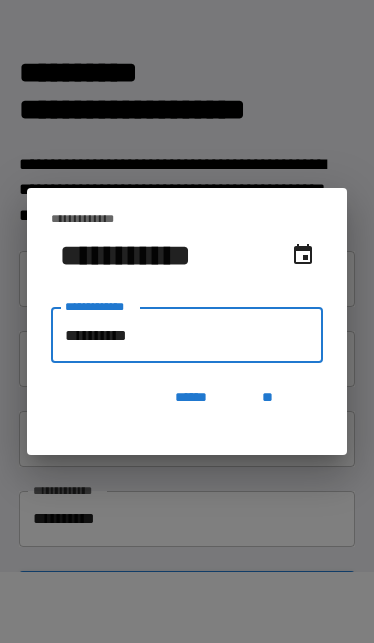 scroll, scrollTop: 70, scrollLeft: 0, axis: vertical 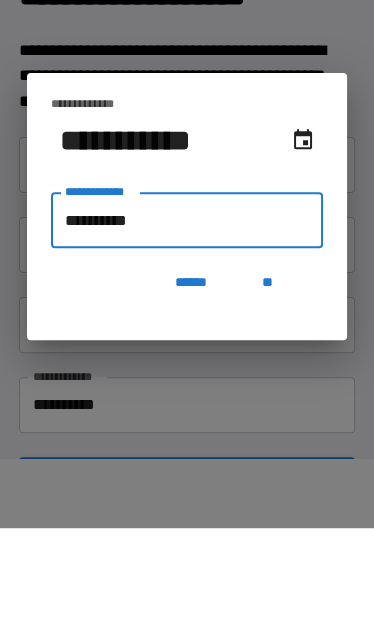 click on "**********" at bounding box center (187, 335) 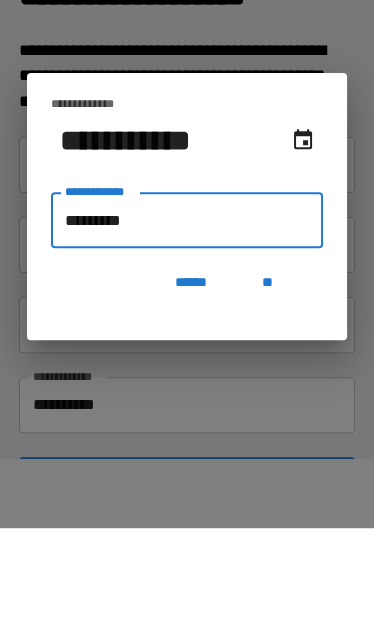 type on "**********" 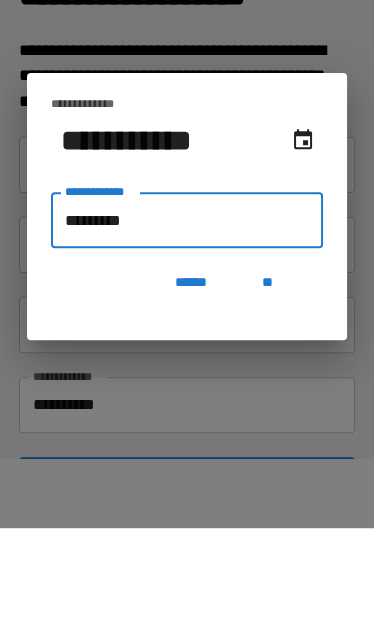 type on "********" 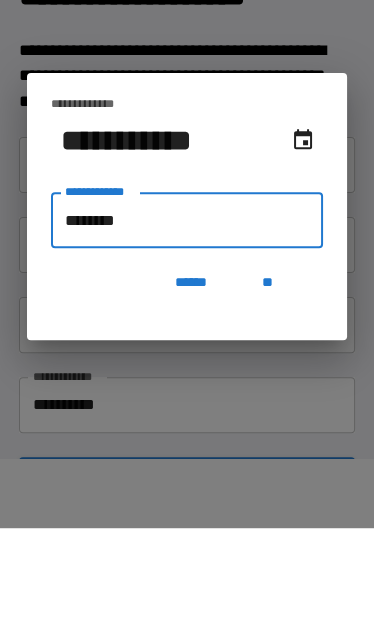 type on "**********" 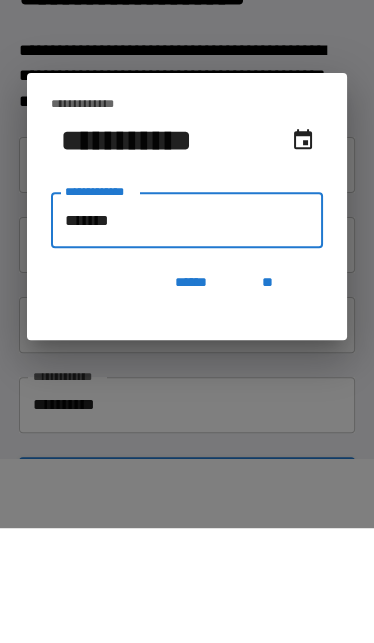 type on "**********" 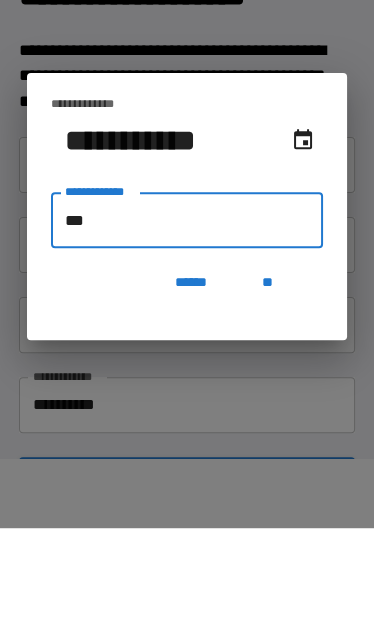 type on "*" 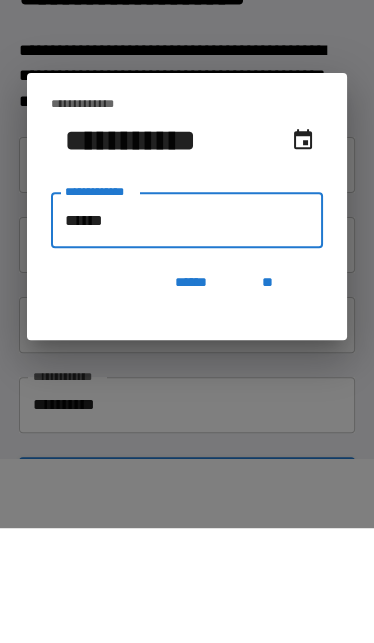 type on "*******" 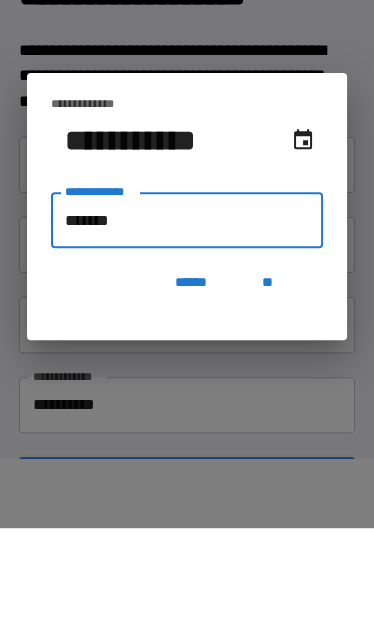 type on "**********" 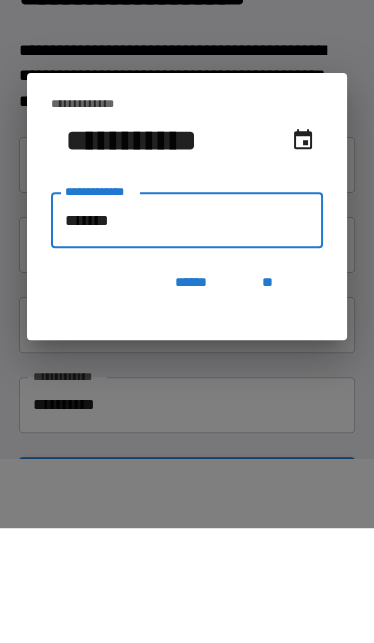 type on "********" 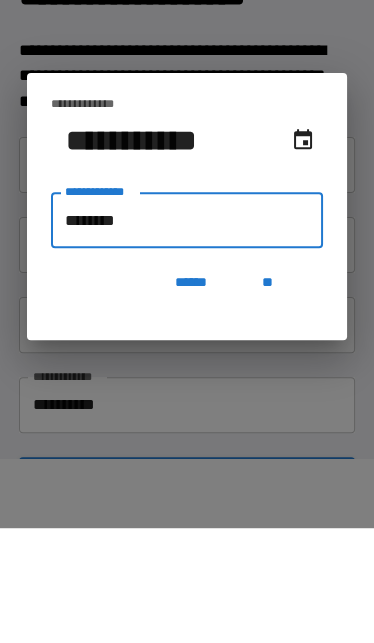 type on "**********" 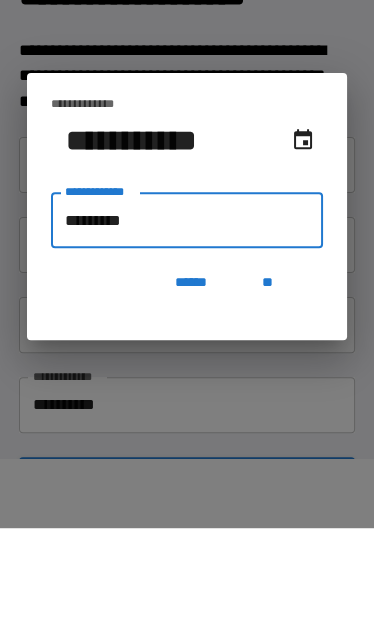 type on "**********" 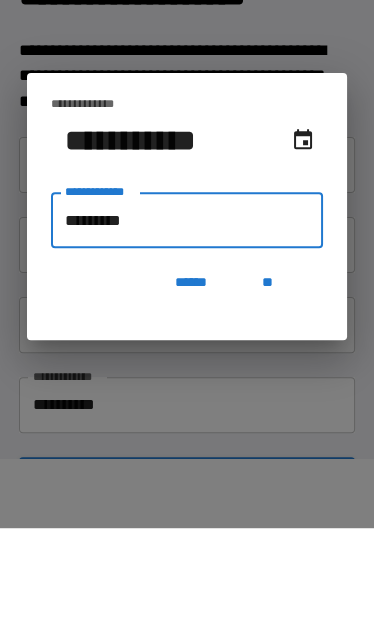 type on "**********" 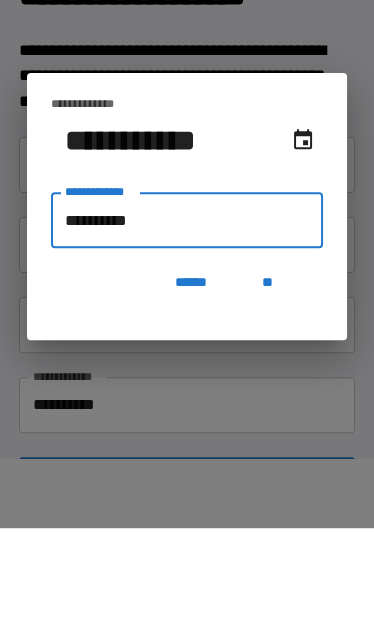 type on "**********" 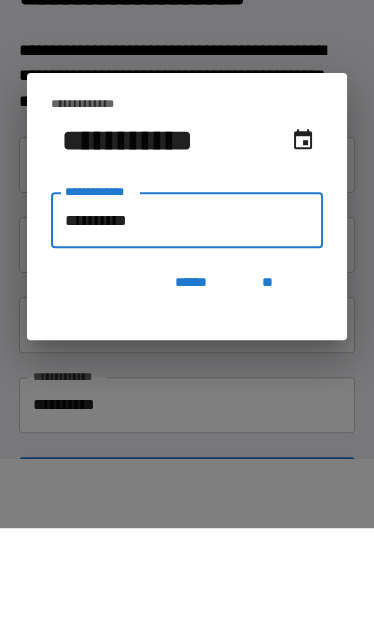 type on "**********" 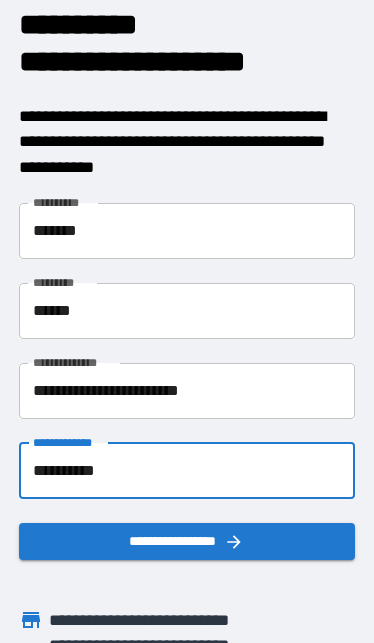 scroll, scrollTop: 47, scrollLeft: 0, axis: vertical 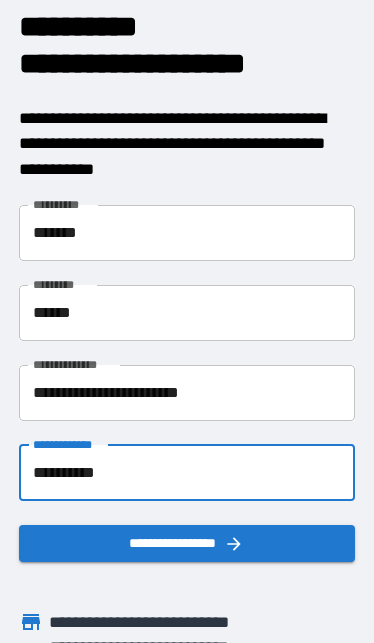 click on "**********" at bounding box center [187, 543] 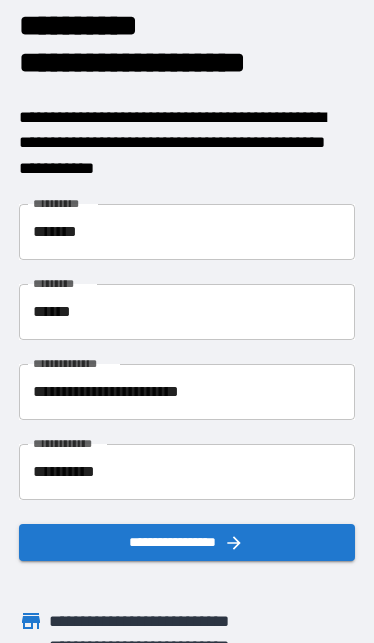 scroll, scrollTop: 0, scrollLeft: 0, axis: both 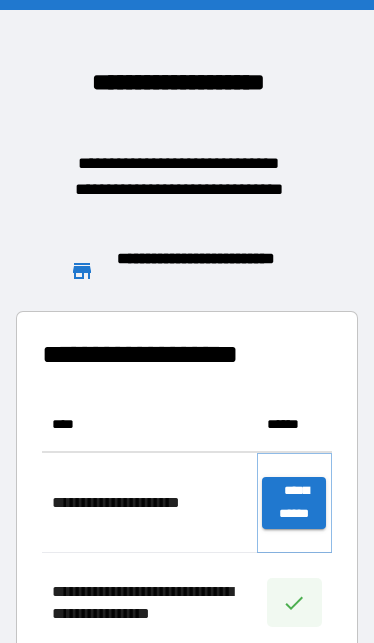 click on "**********" at bounding box center [294, 503] 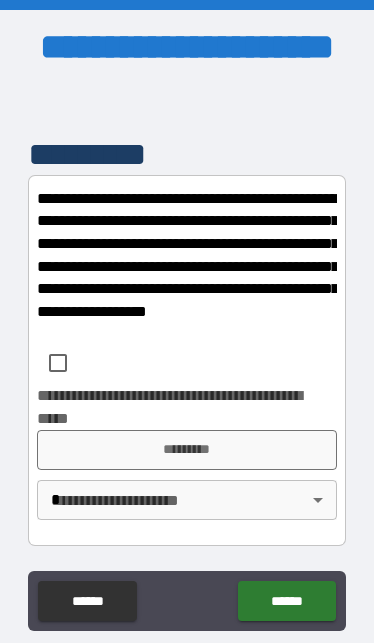 scroll, scrollTop: 2424, scrollLeft: 0, axis: vertical 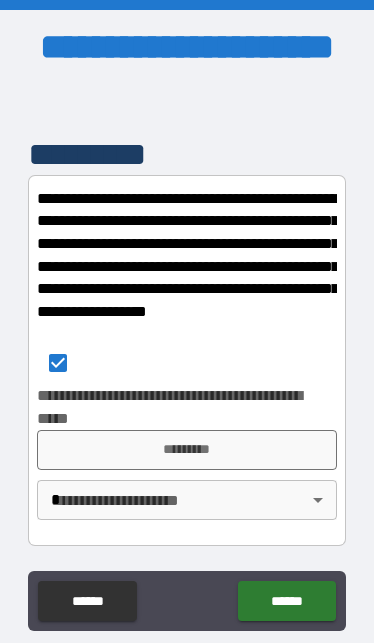 click on "*********" at bounding box center (187, 450) 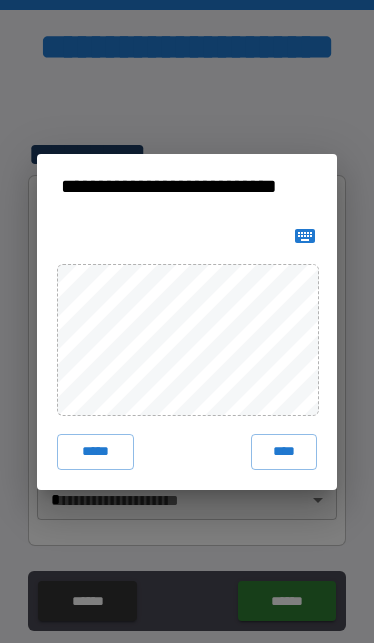 click on "****" at bounding box center (284, 452) 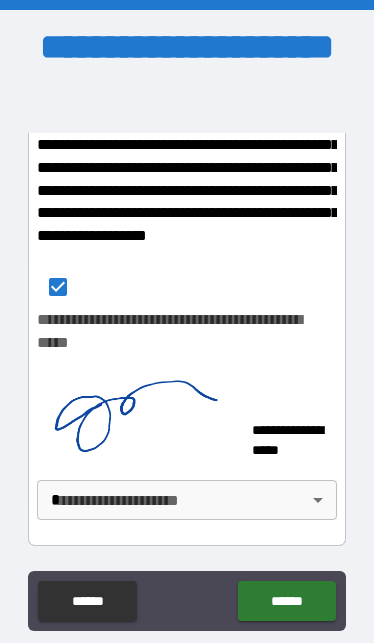 click on "******" at bounding box center (286, 601) 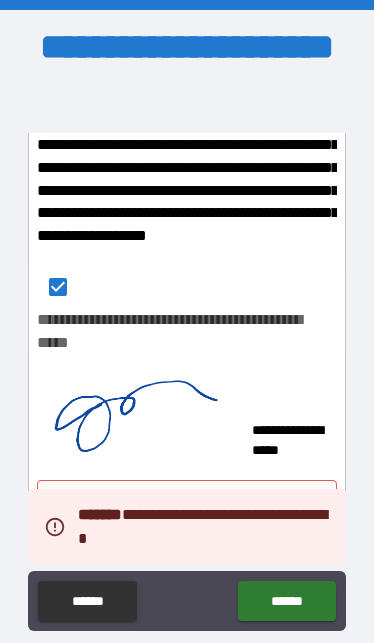 click on "**********" at bounding box center [187, 357] 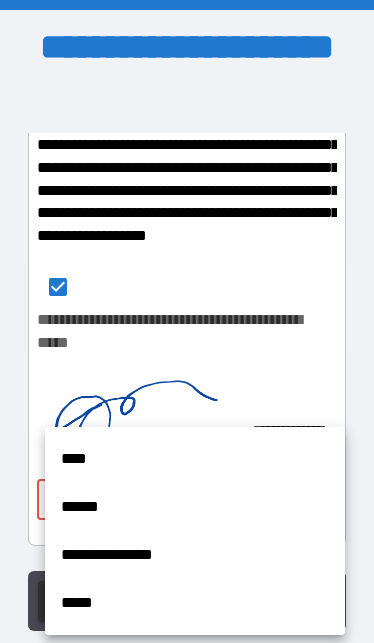 click on "**********" at bounding box center [195, 555] 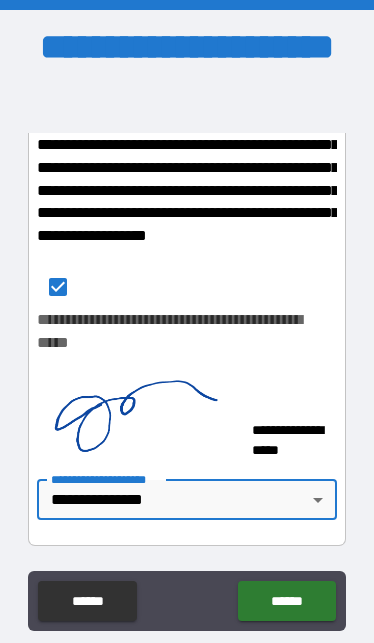 click on "******" at bounding box center (286, 601) 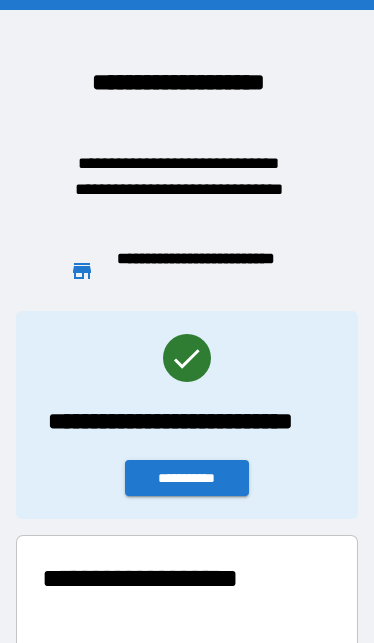scroll, scrollTop: 1, scrollLeft: 1, axis: both 